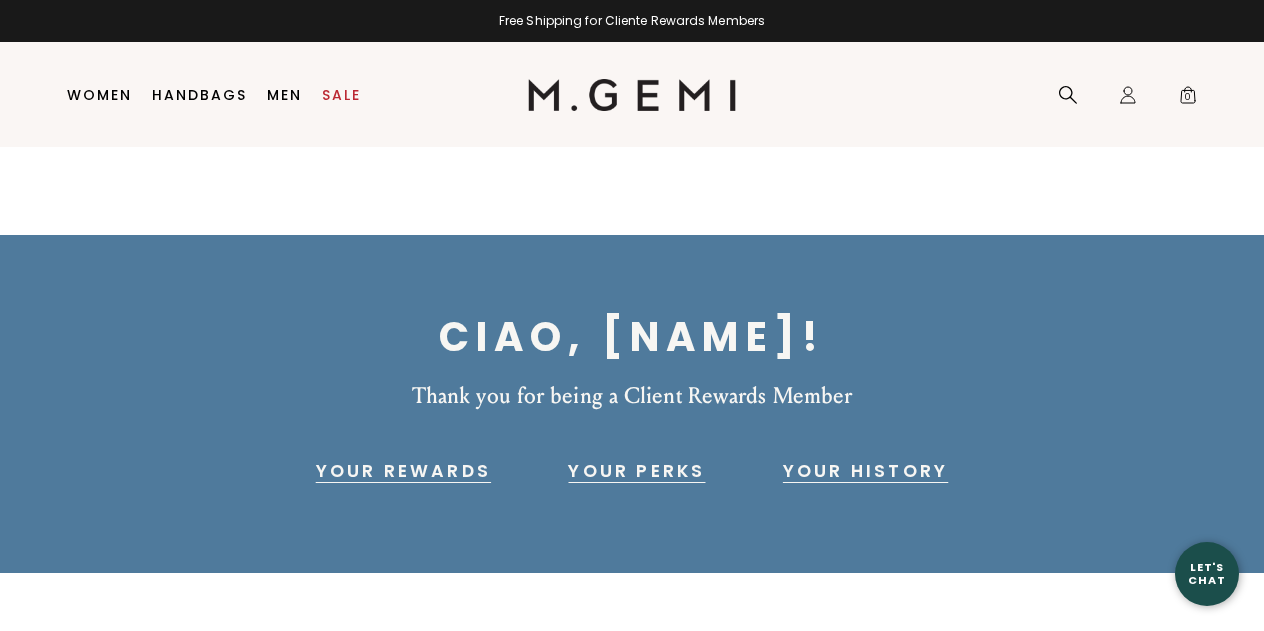 scroll, scrollTop: 0, scrollLeft: 0, axis: both 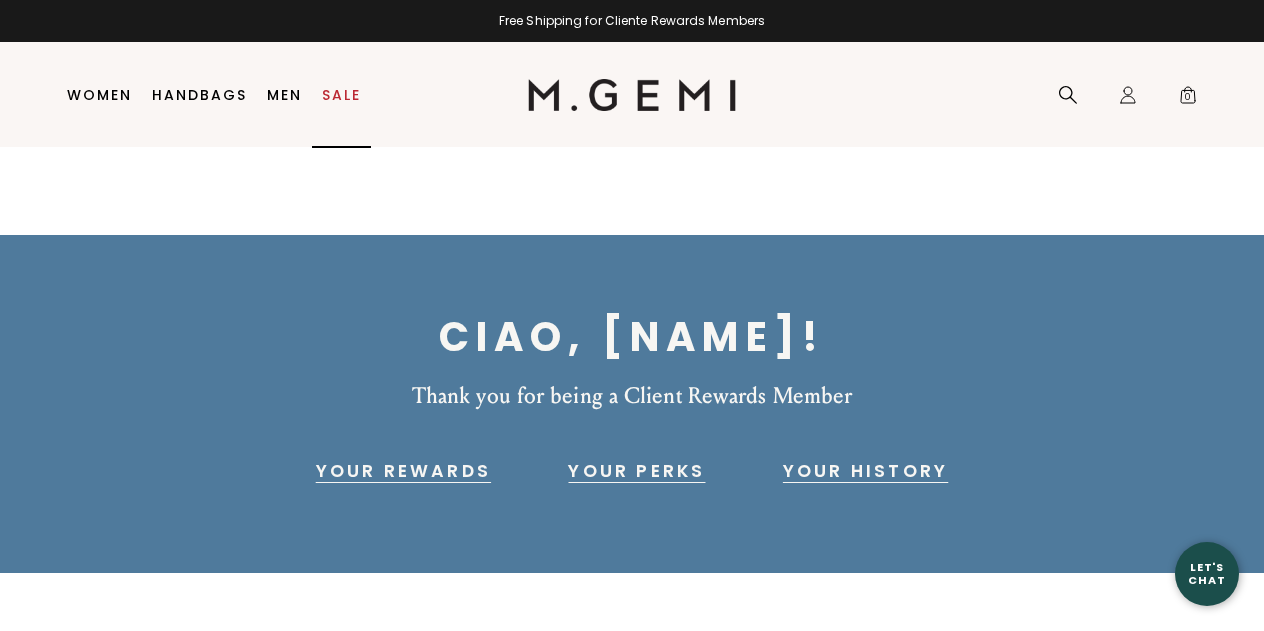 click on "Sale" at bounding box center (341, 95) 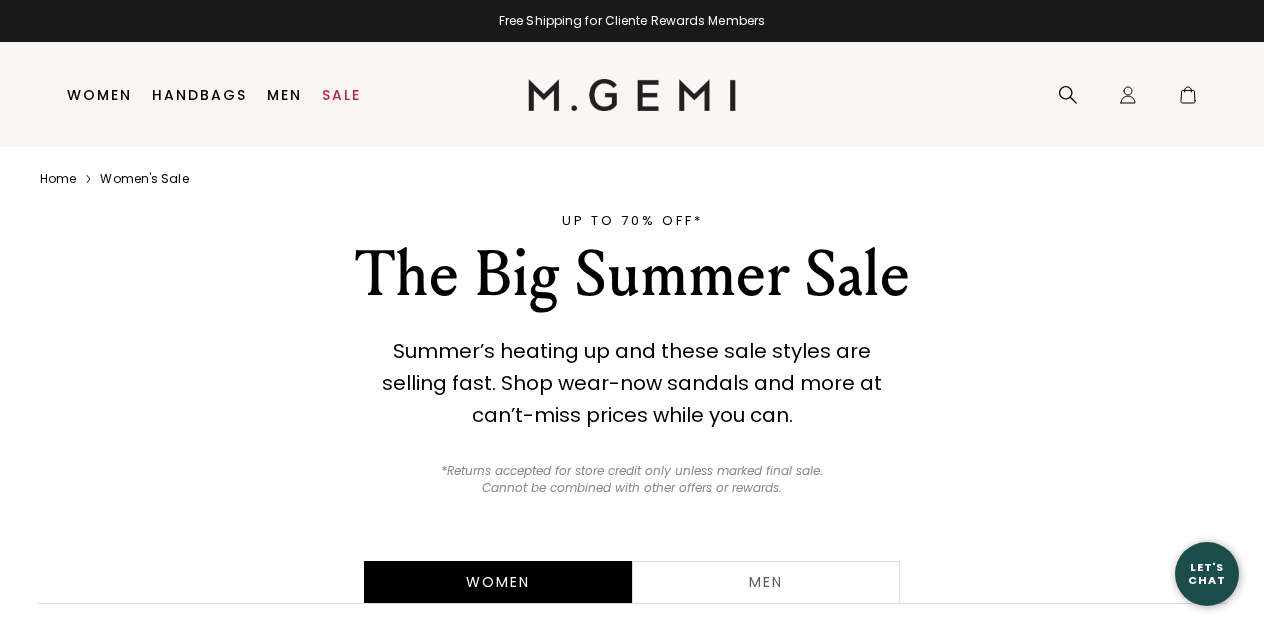 scroll, scrollTop: 0, scrollLeft: 0, axis: both 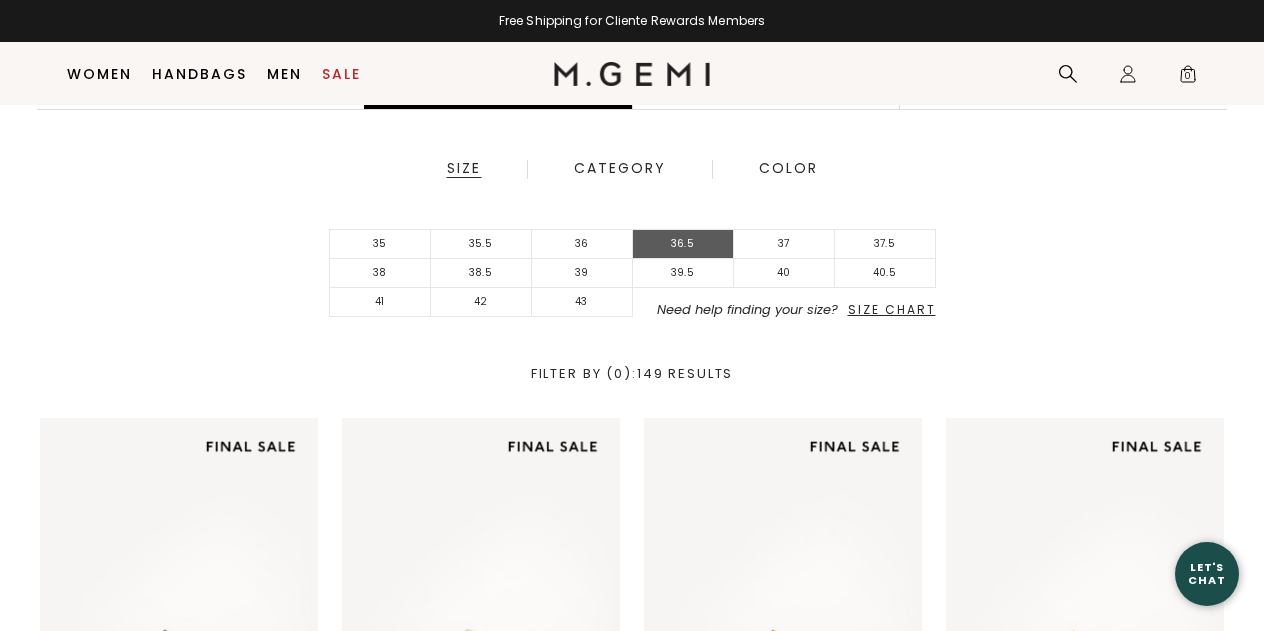 click on "36.5" at bounding box center (683, 244) 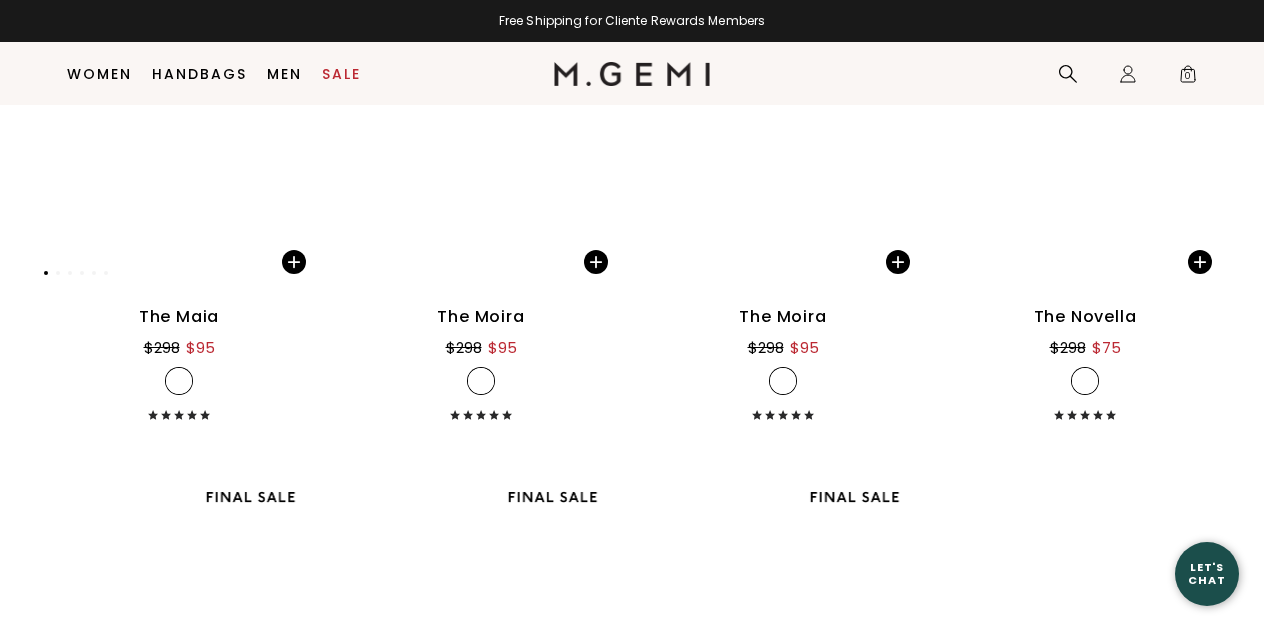 scroll, scrollTop: 12030, scrollLeft: 0, axis: vertical 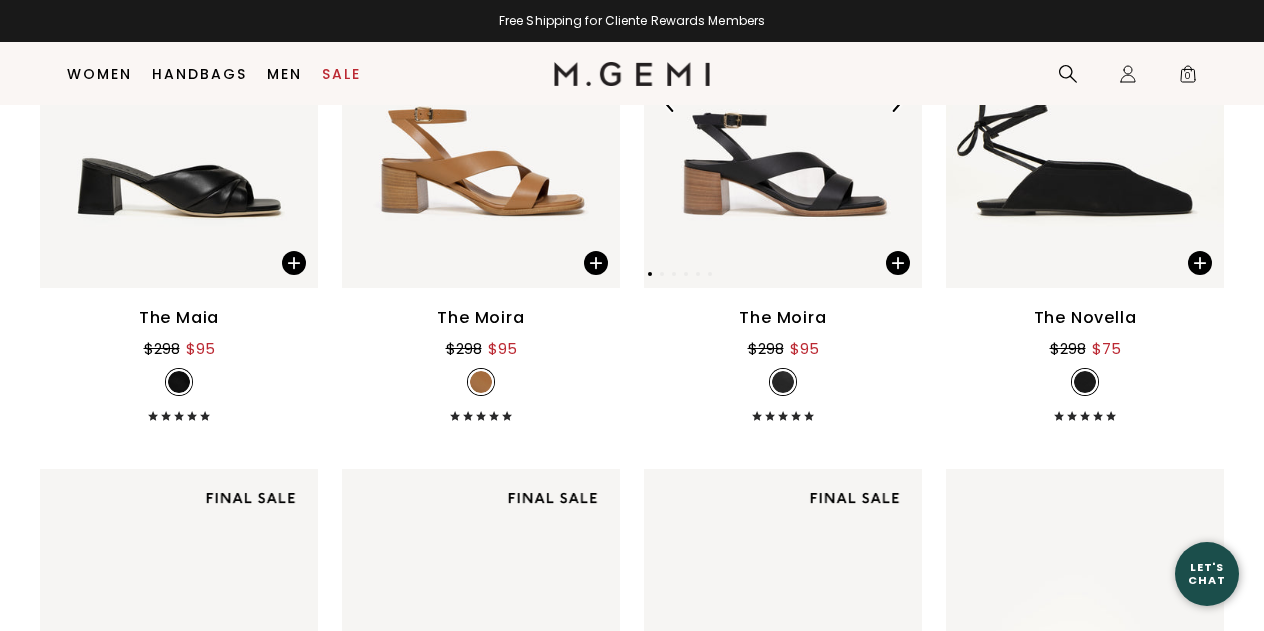 click at bounding box center [783, 103] 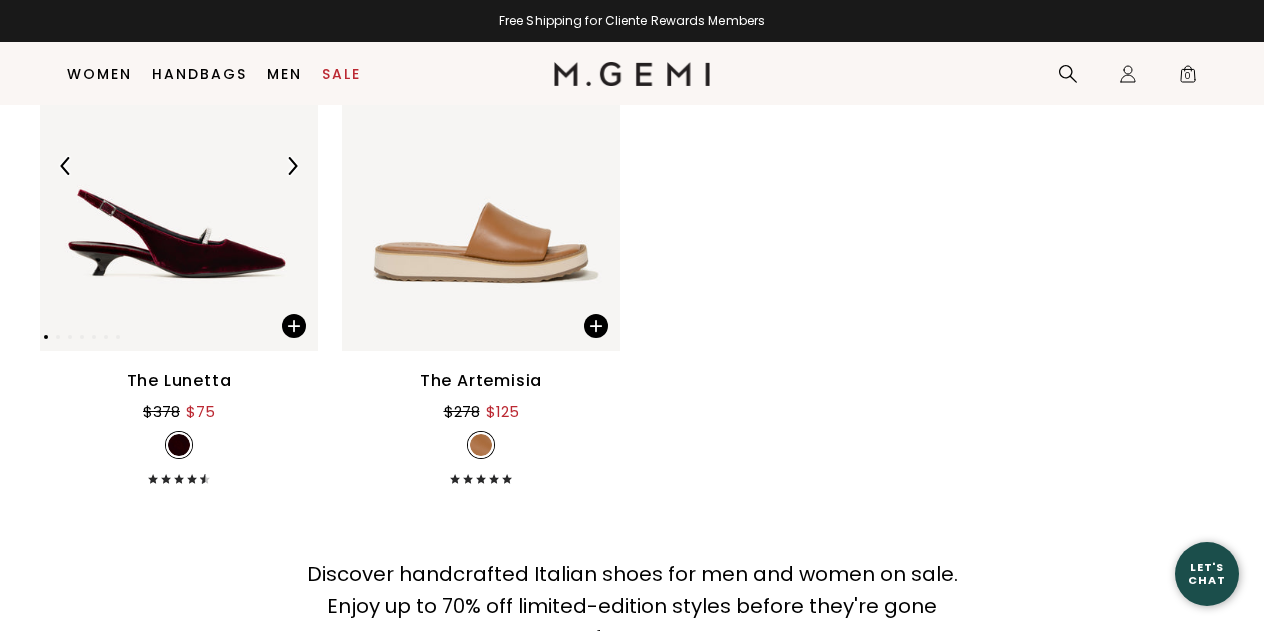 scroll, scrollTop: 13628, scrollLeft: 0, axis: vertical 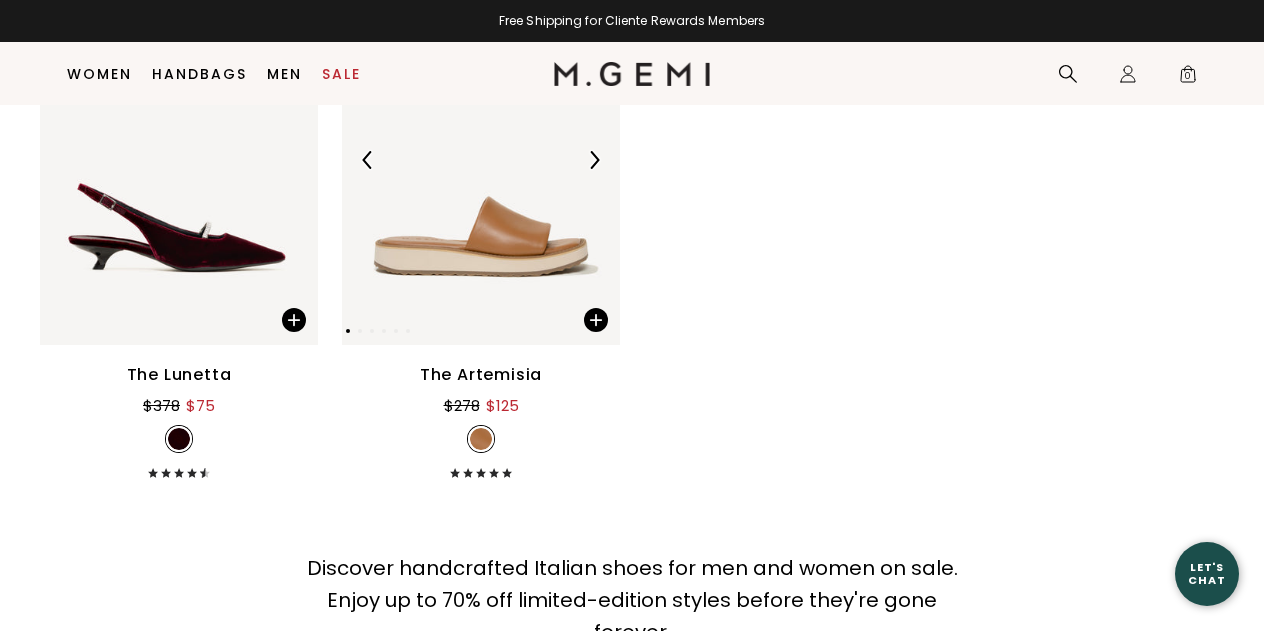 click at bounding box center [481, 160] 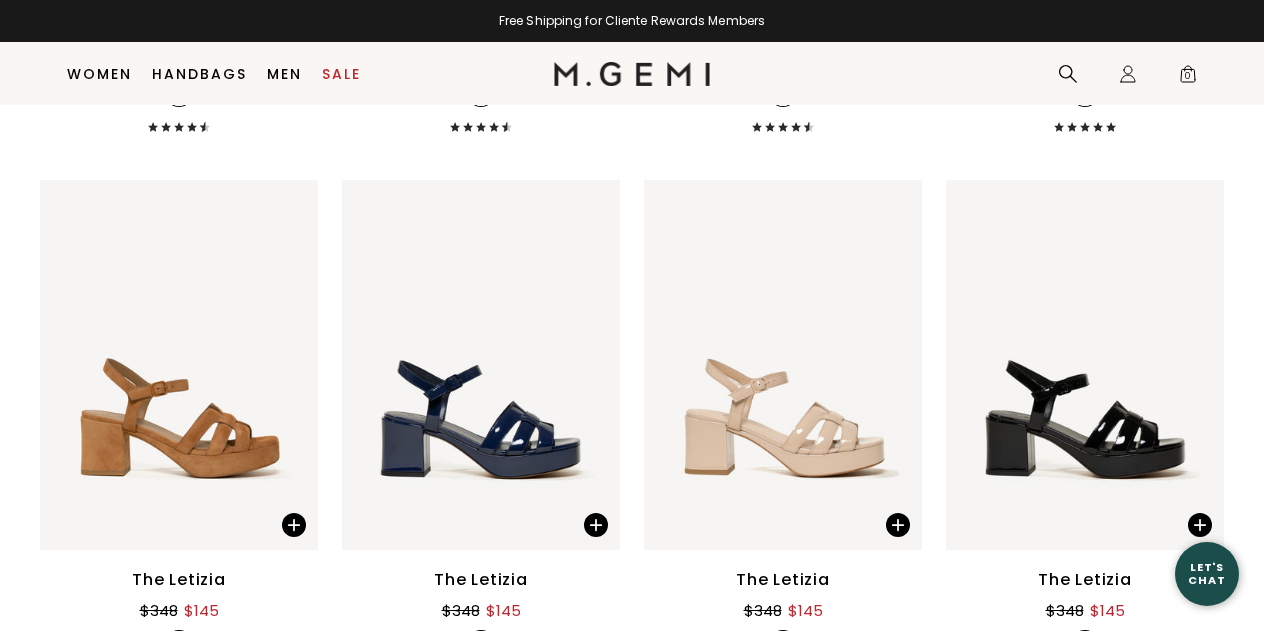 scroll, scrollTop: 6553, scrollLeft: 0, axis: vertical 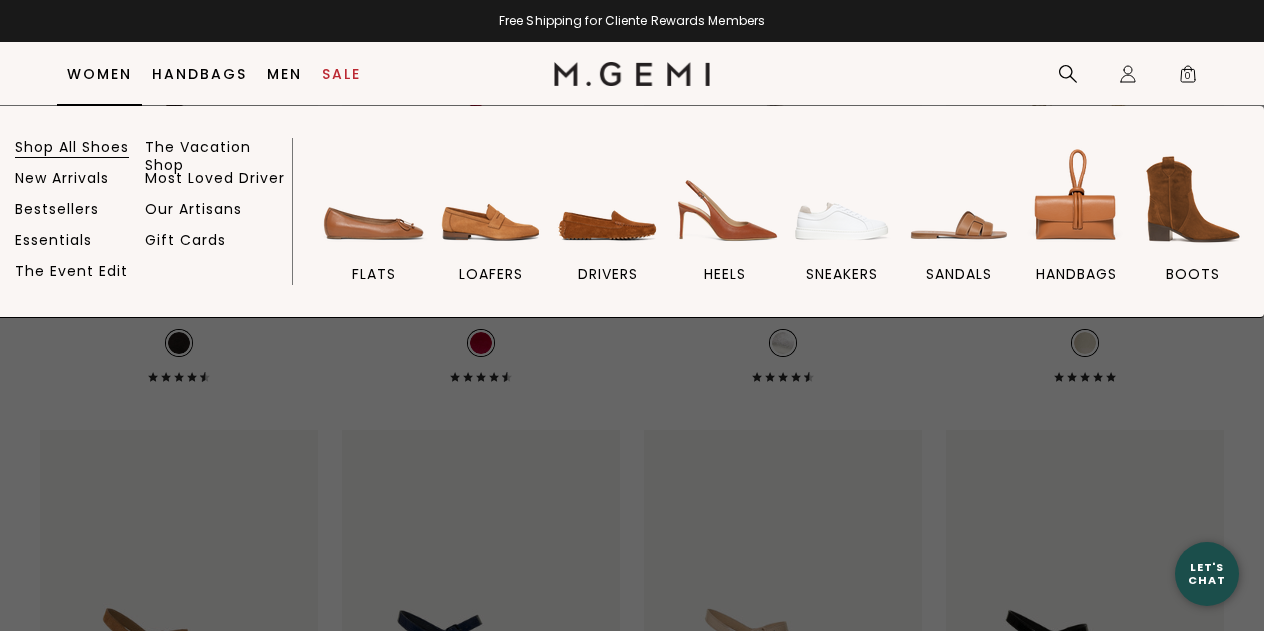 click on "Shop All Shoes" at bounding box center (72, 147) 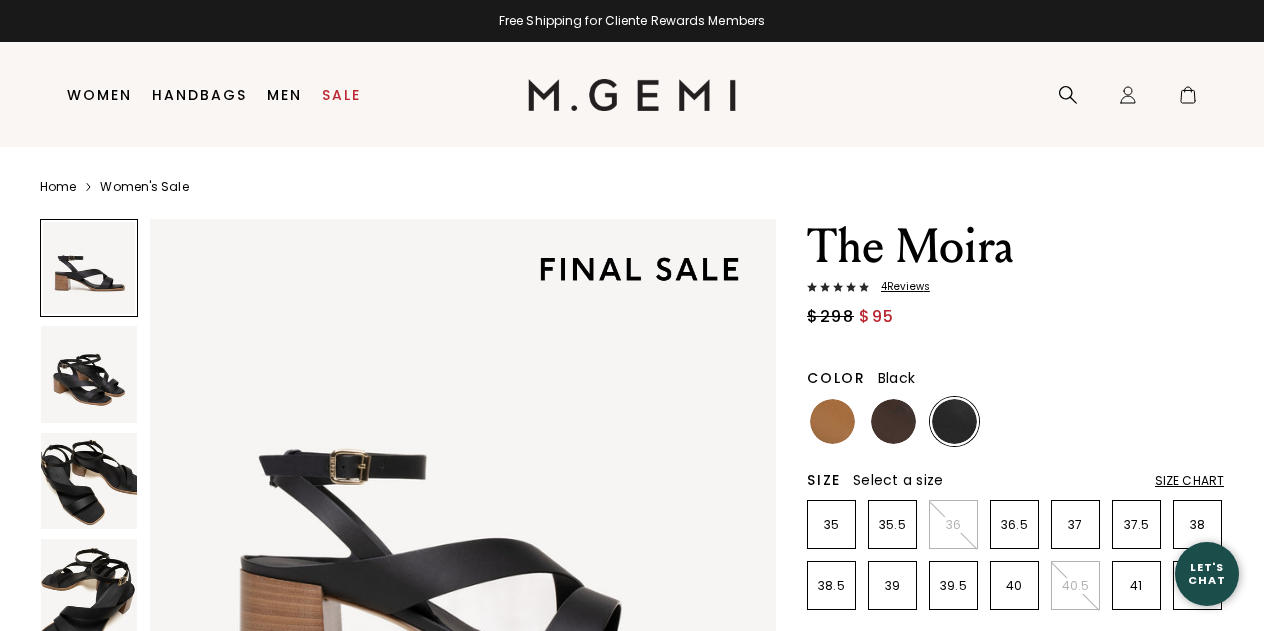 scroll, scrollTop: 0, scrollLeft: 0, axis: both 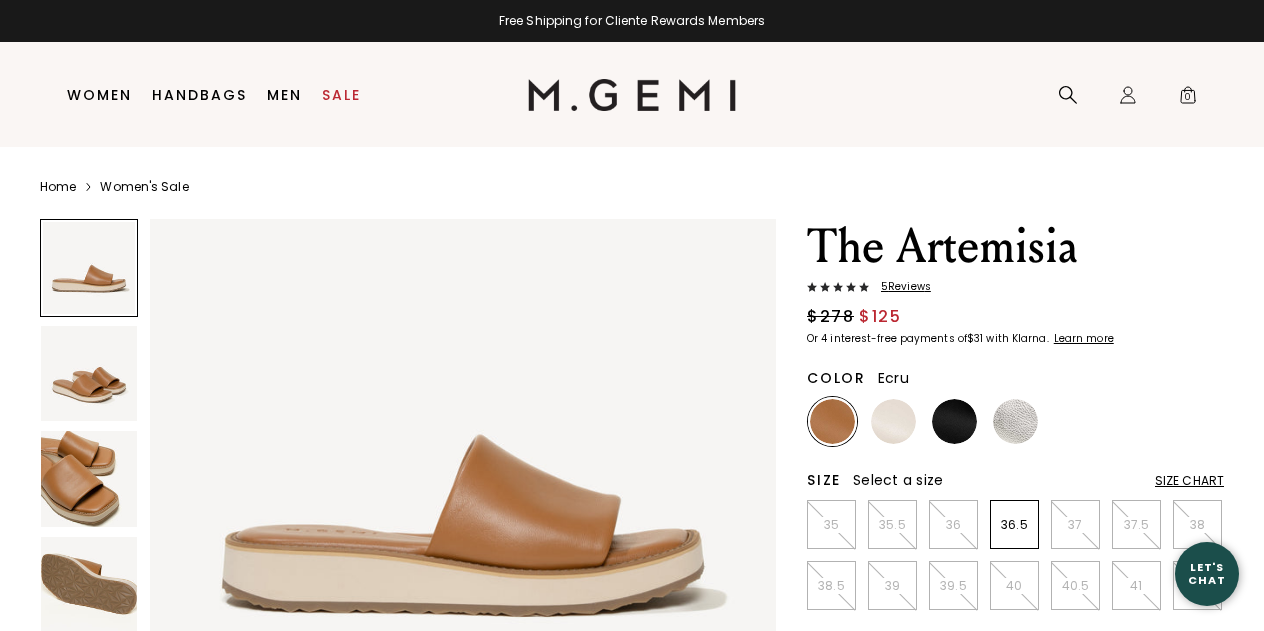 click at bounding box center [893, 421] 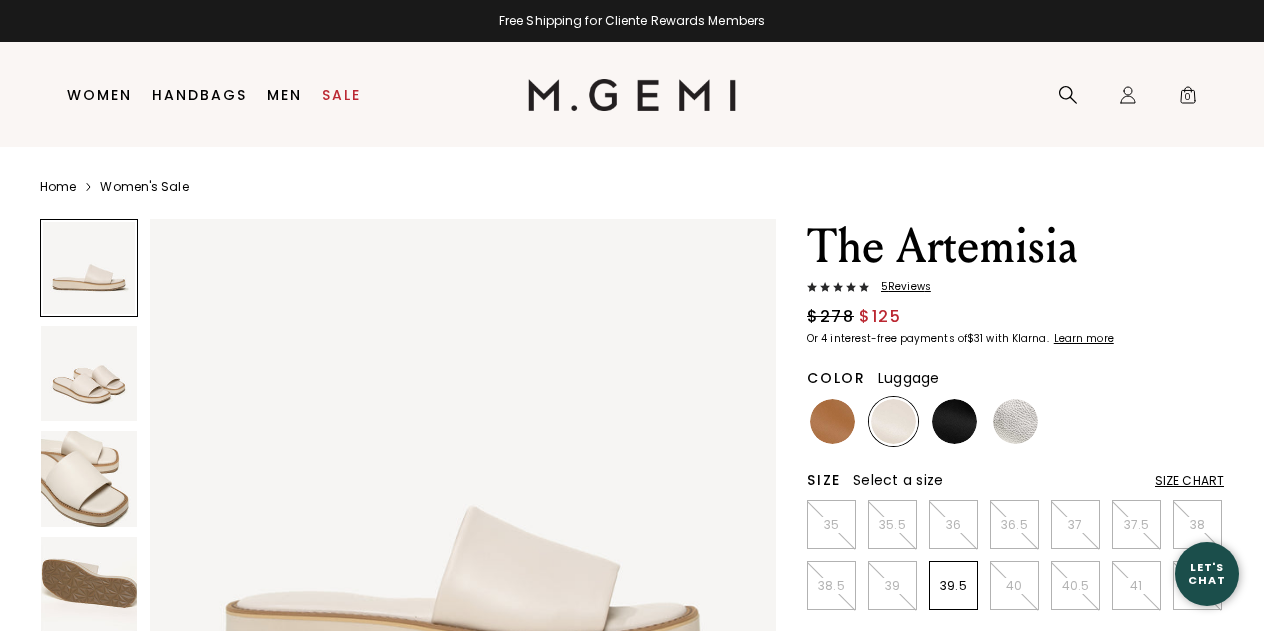 scroll, scrollTop: 0, scrollLeft: 0, axis: both 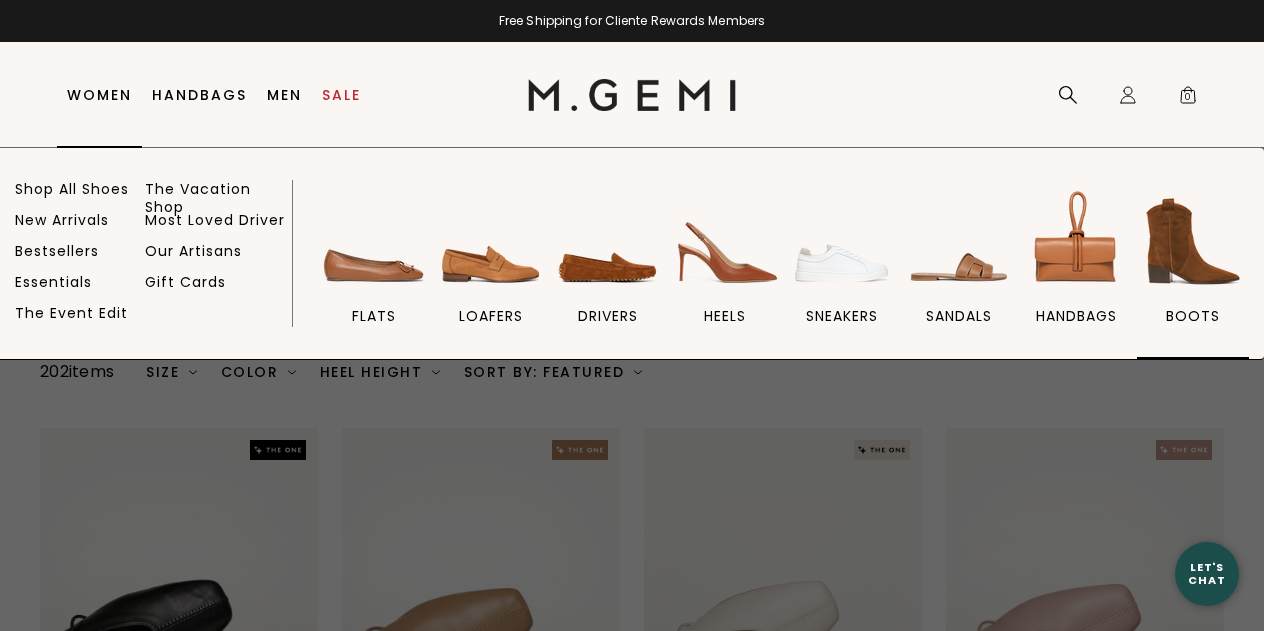 click at bounding box center (1193, 241) 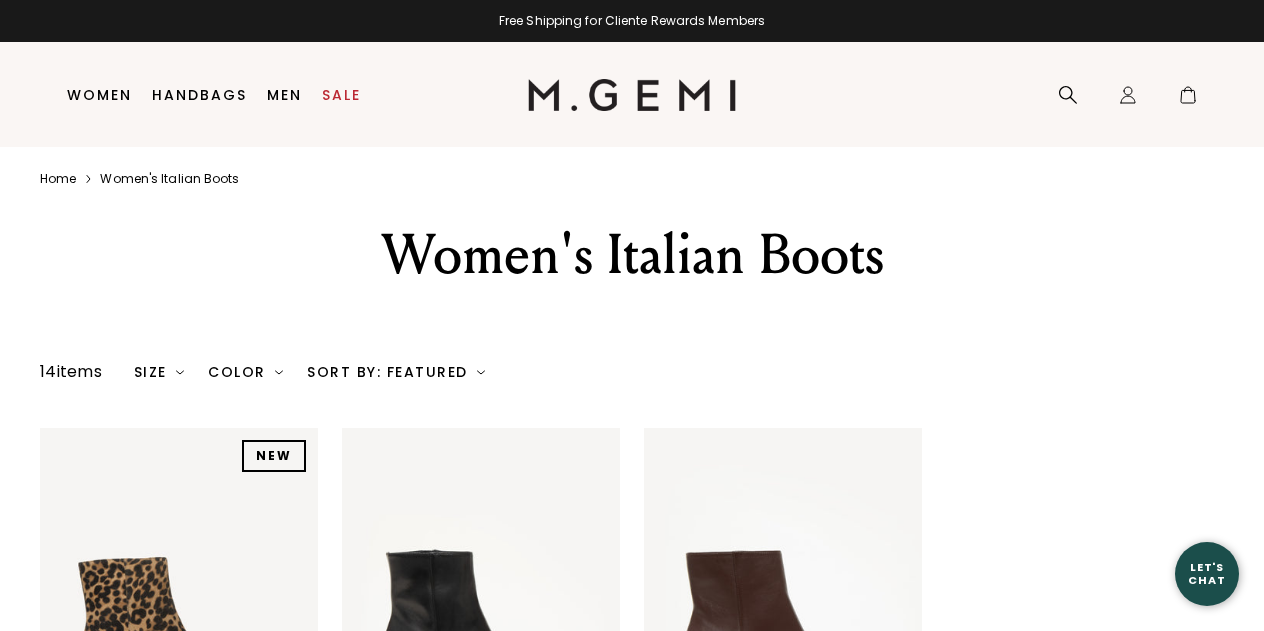 scroll, scrollTop: 0, scrollLeft: 0, axis: both 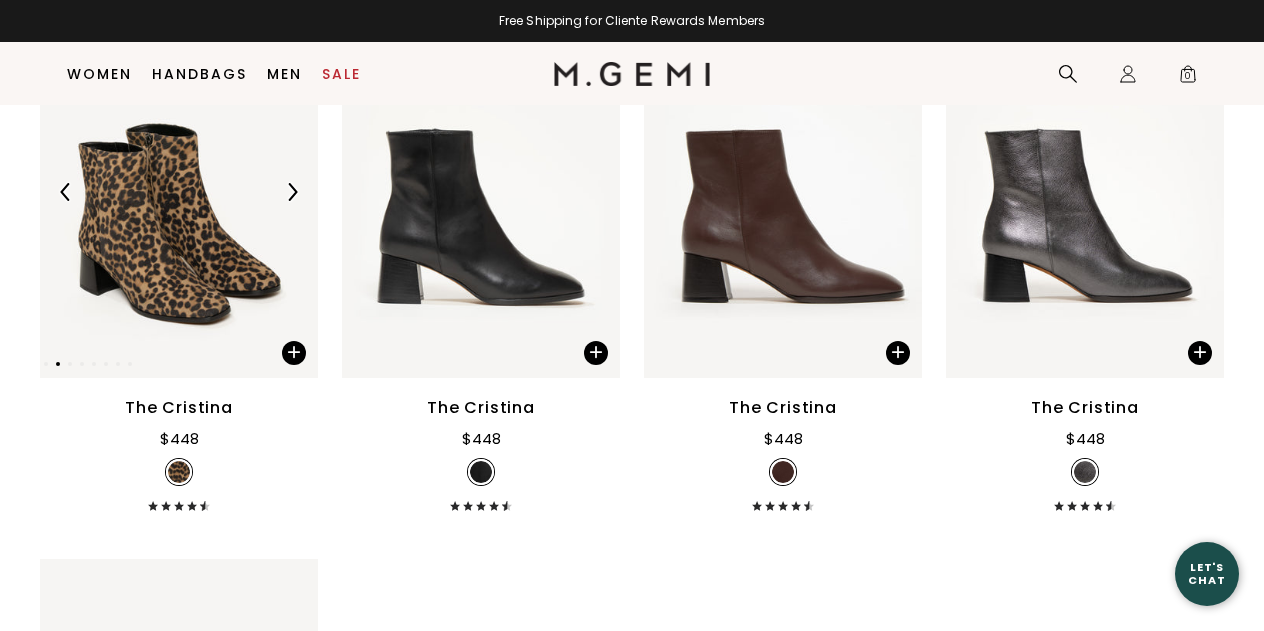 click at bounding box center [179, 192] 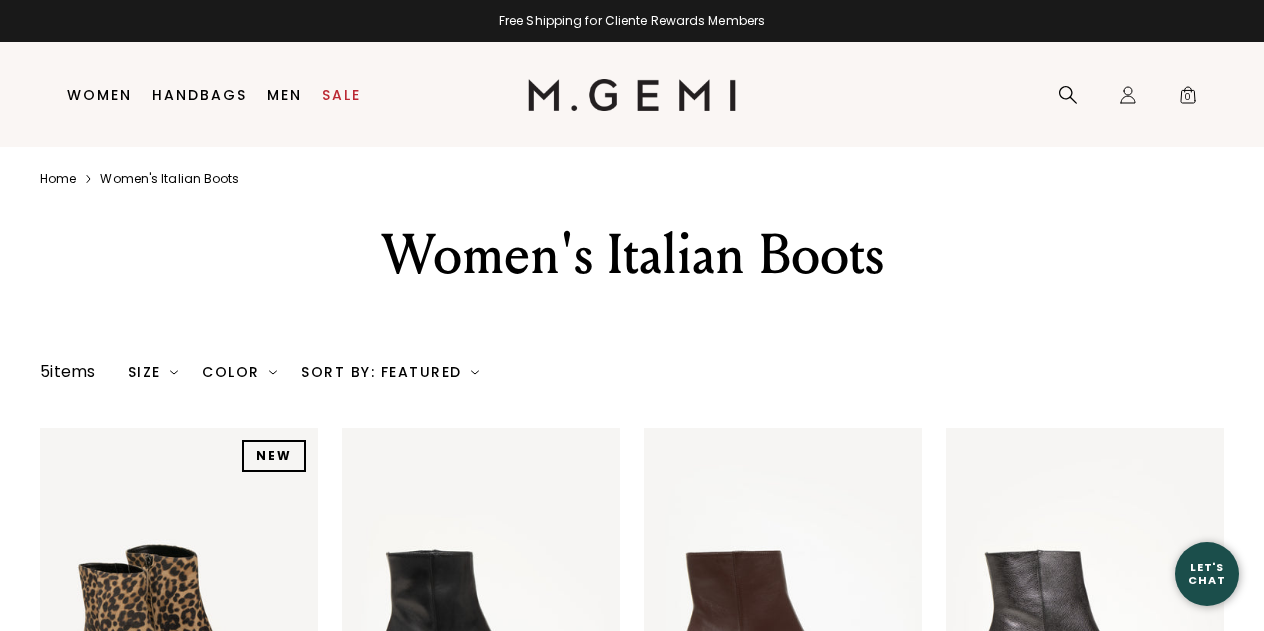 scroll, scrollTop: 0, scrollLeft: 0, axis: both 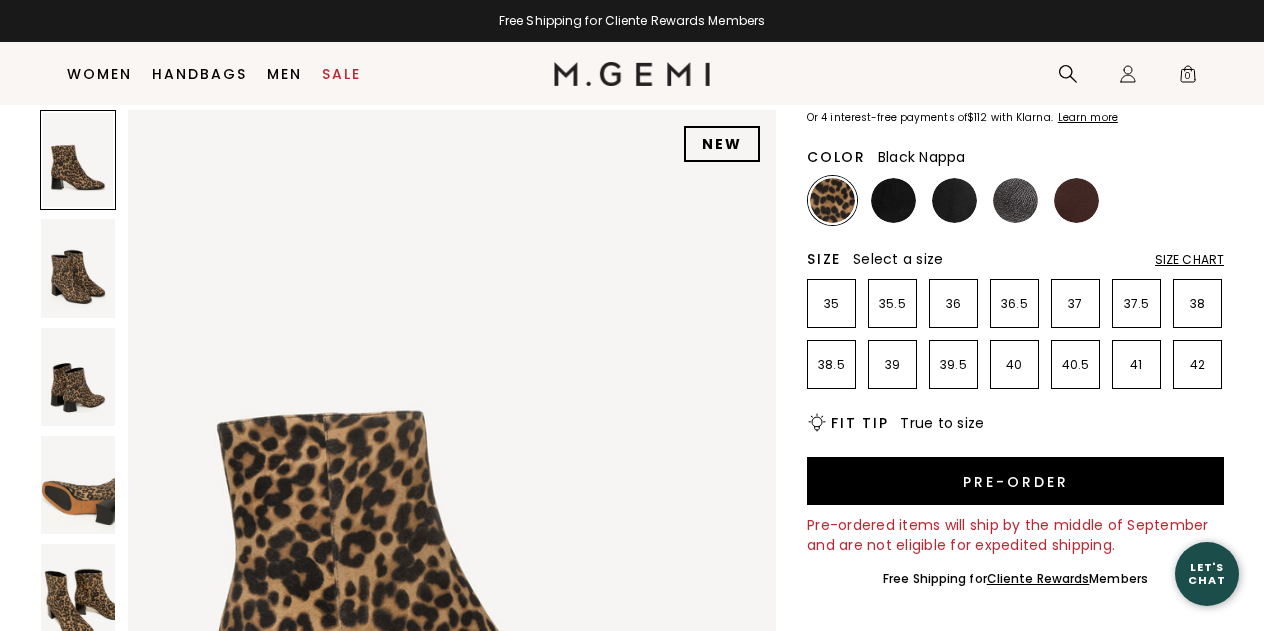 click at bounding box center [954, 200] 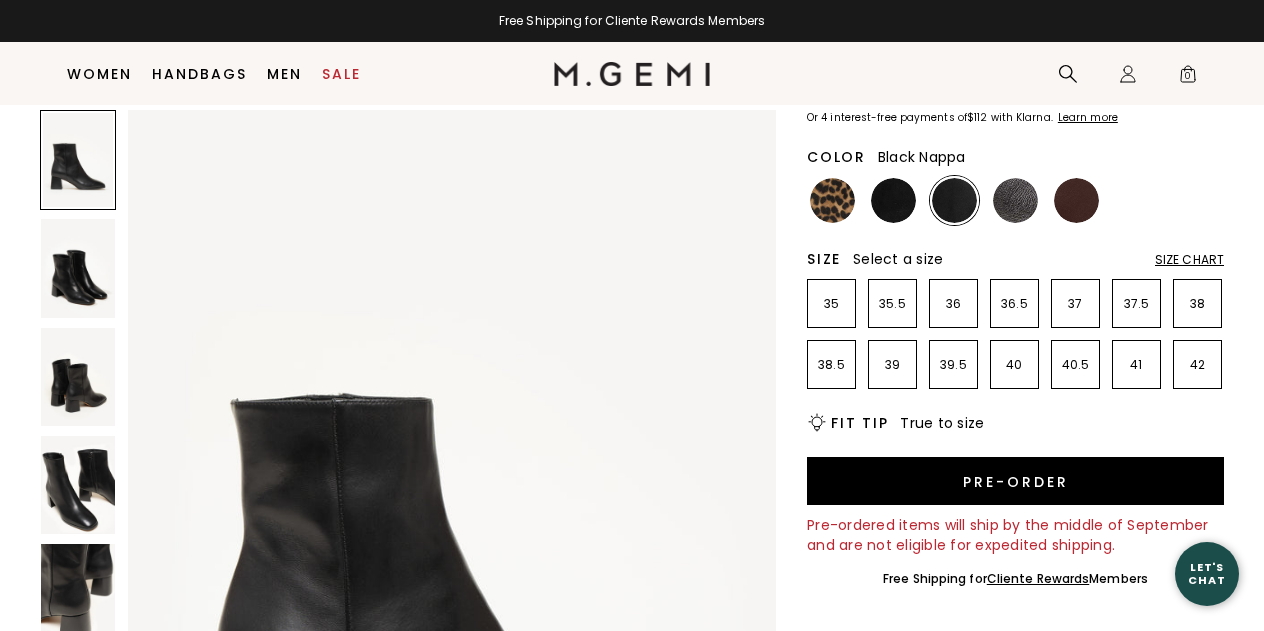 scroll, scrollTop: 0, scrollLeft: 0, axis: both 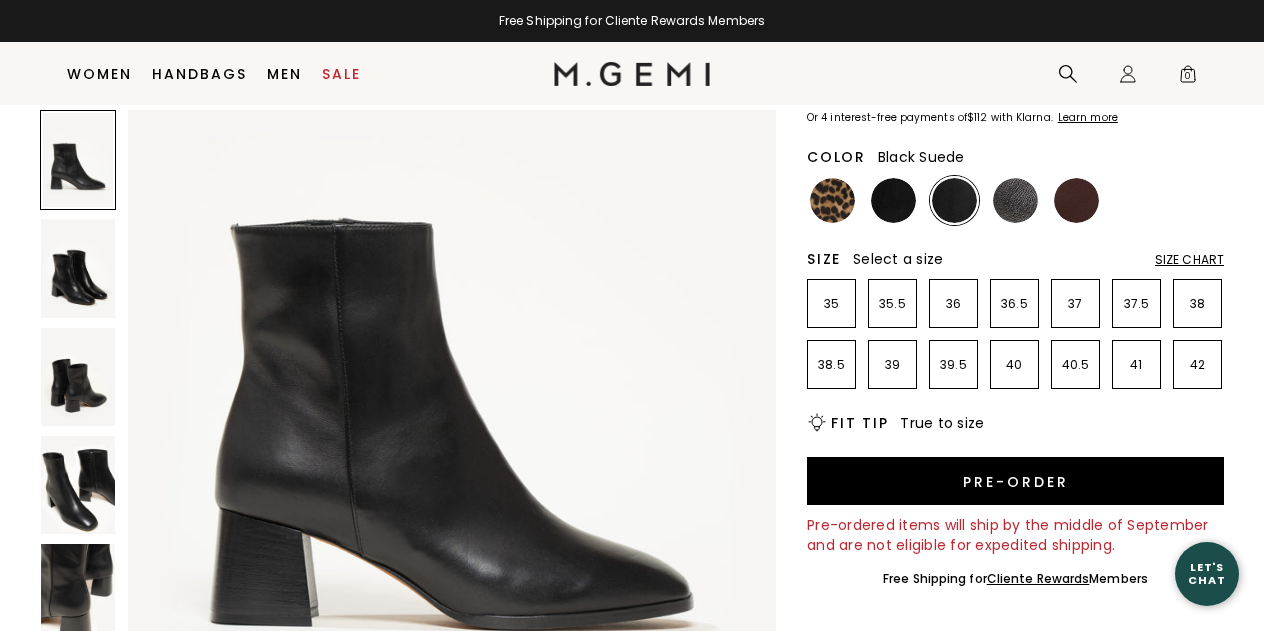 click at bounding box center [893, 200] 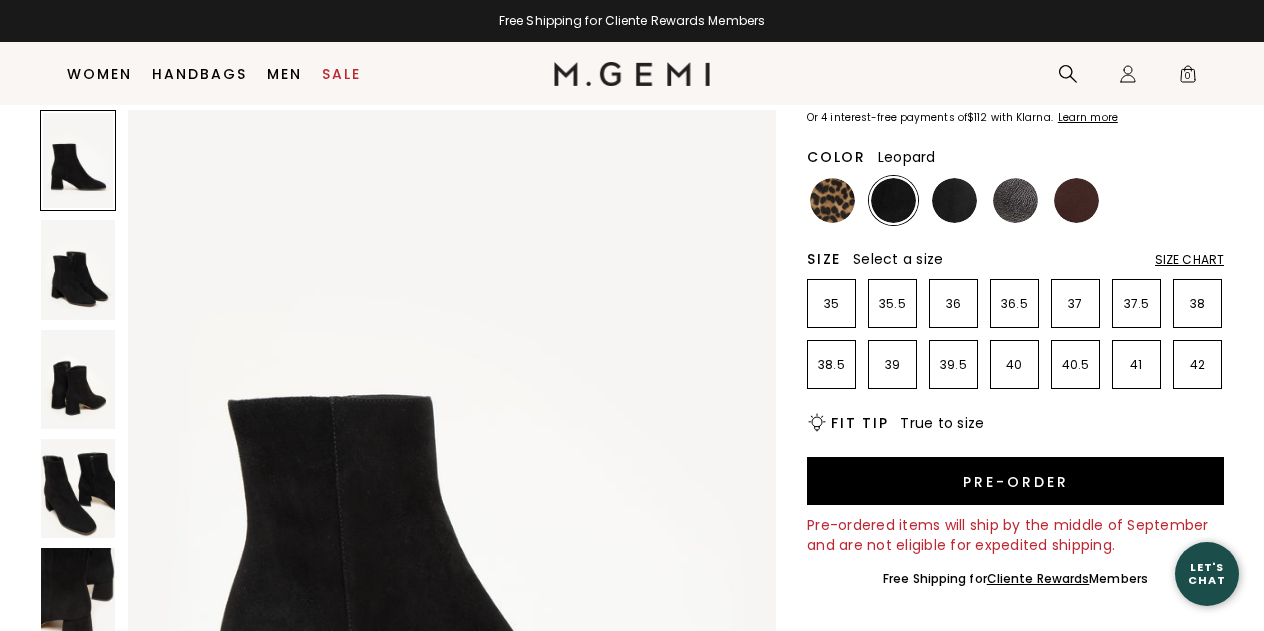 scroll, scrollTop: 0, scrollLeft: 0, axis: both 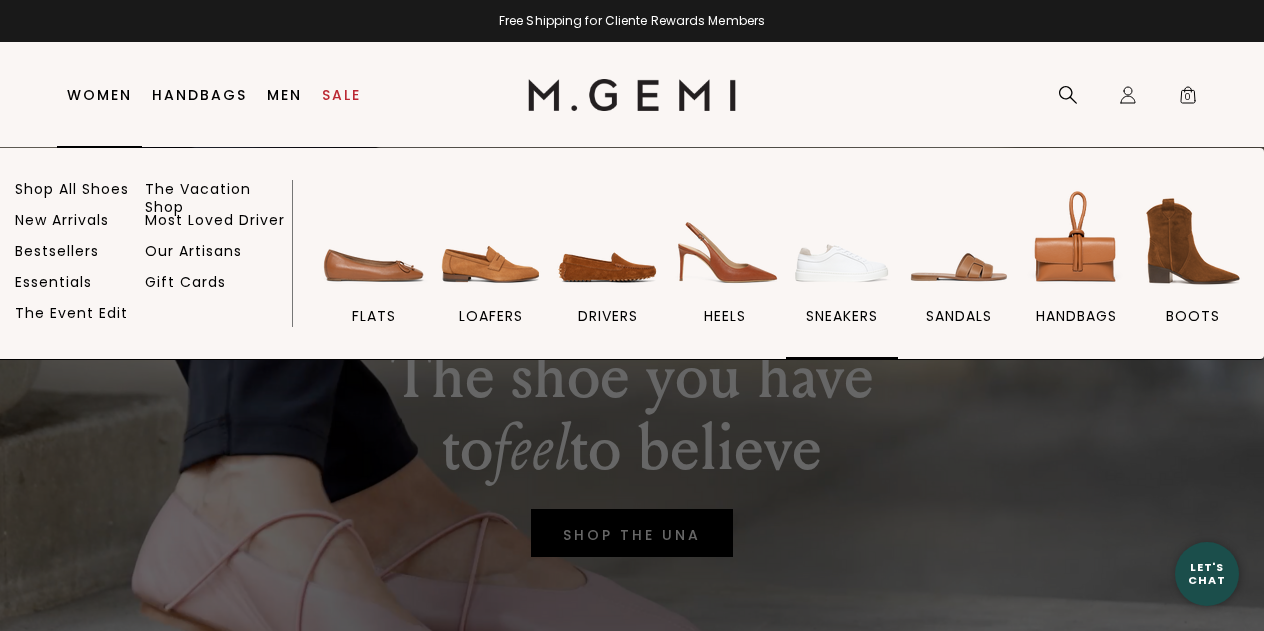 click at bounding box center [842, 241] 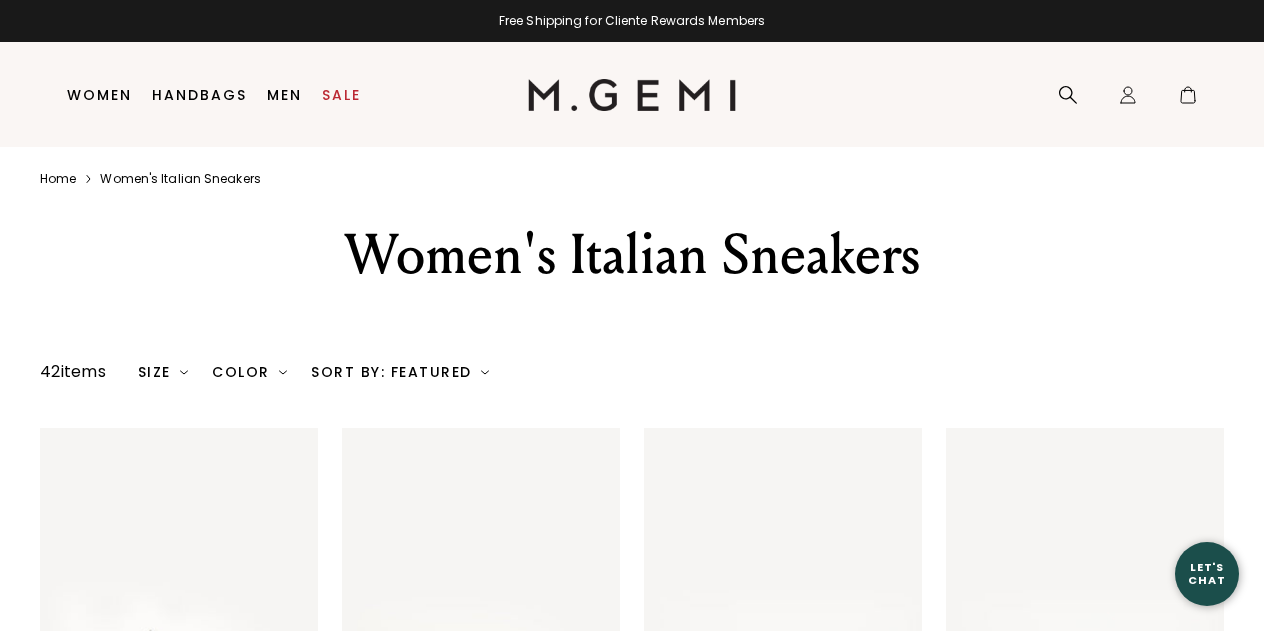 scroll, scrollTop: 0, scrollLeft: 0, axis: both 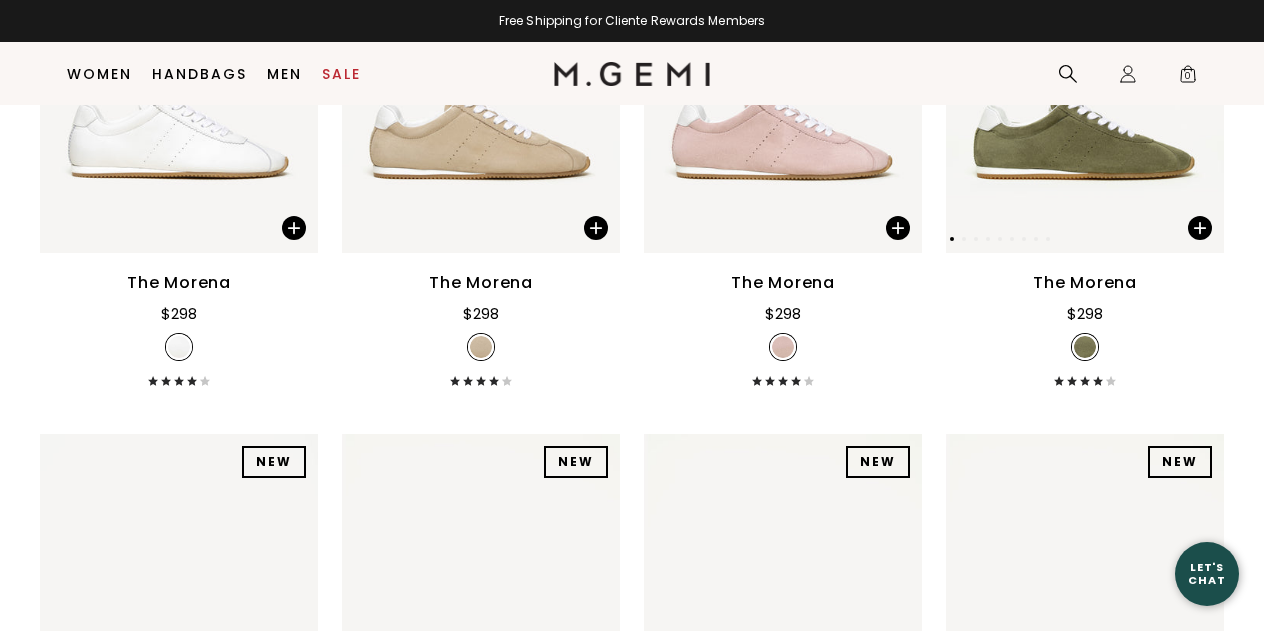 click at bounding box center (1085, 67) 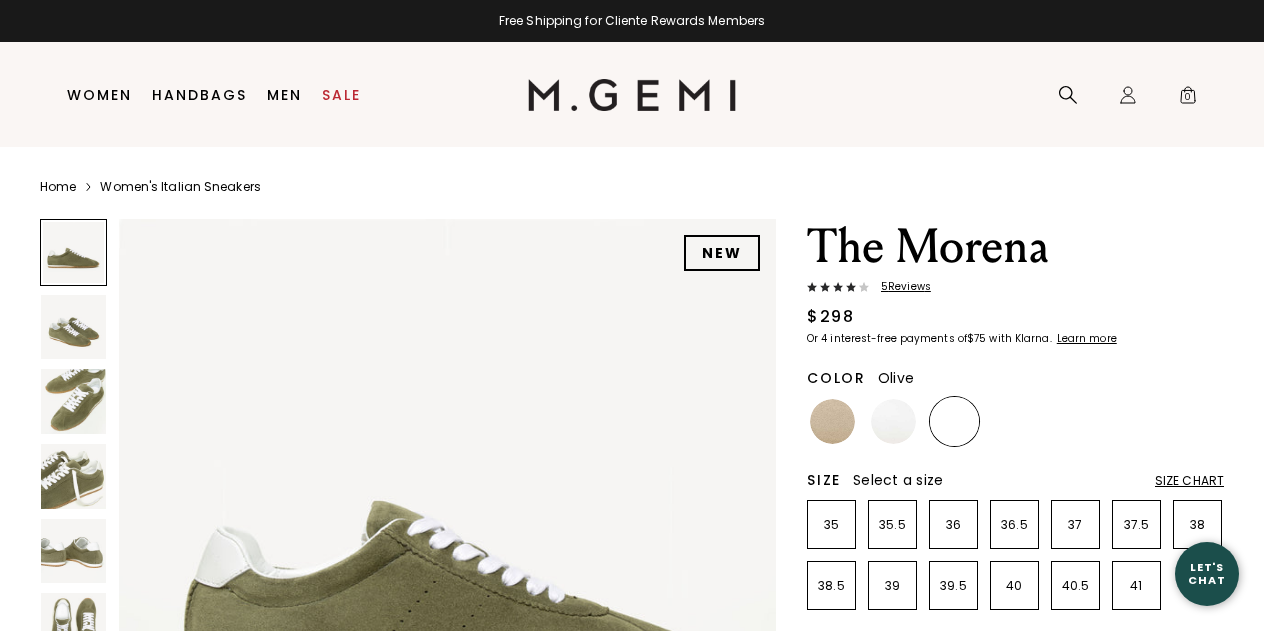 scroll, scrollTop: 0, scrollLeft: 0, axis: both 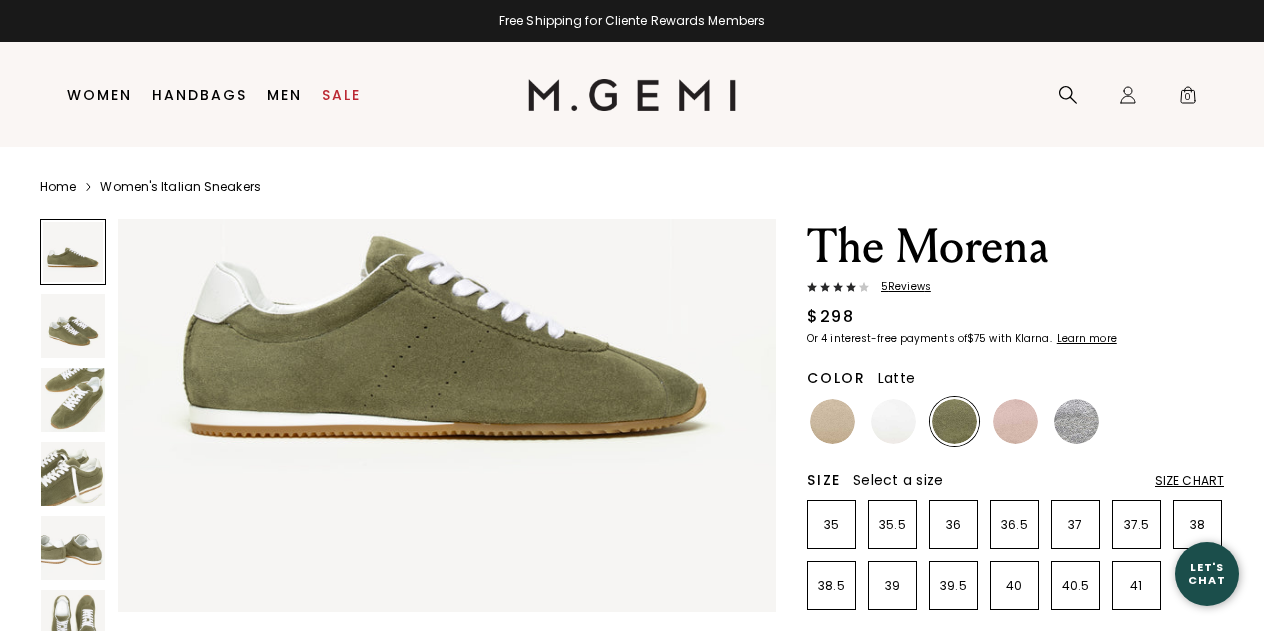 click at bounding box center [832, 421] 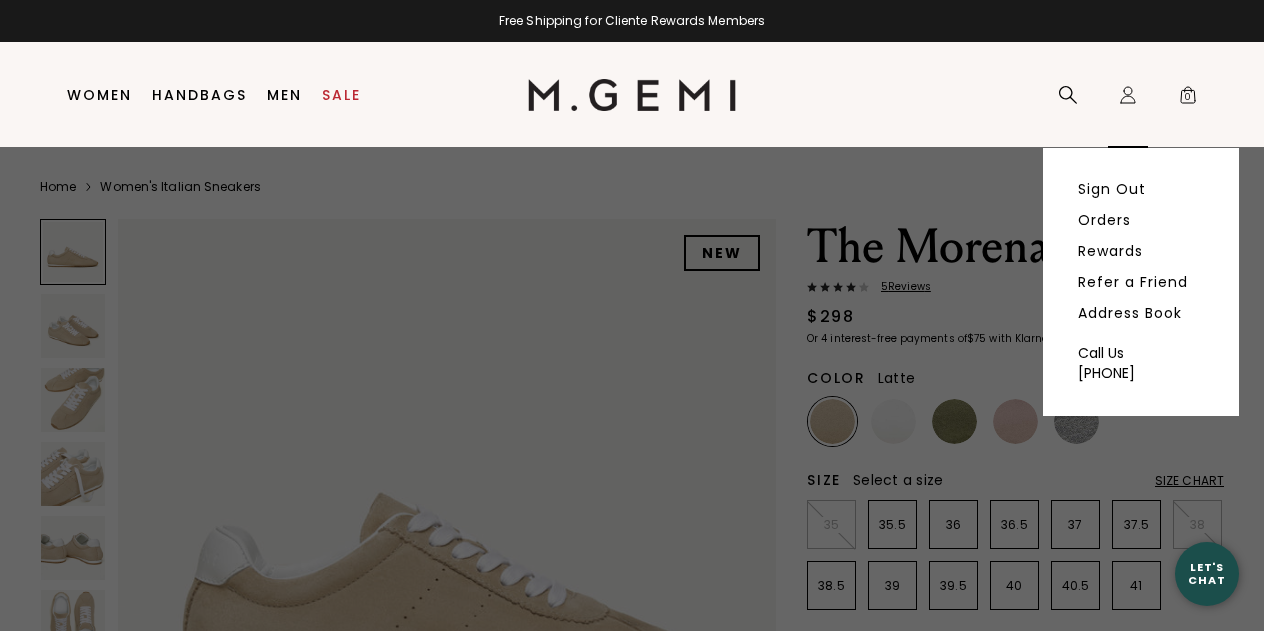 scroll, scrollTop: 0, scrollLeft: 0, axis: both 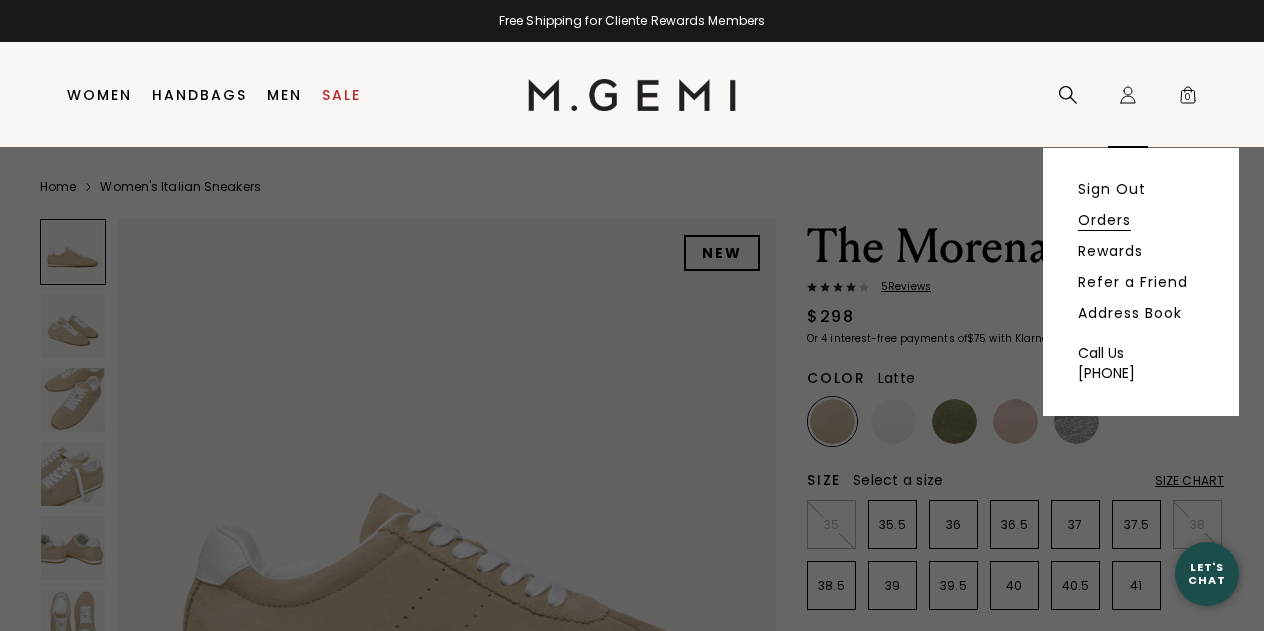 click on "Orders" at bounding box center [1104, 220] 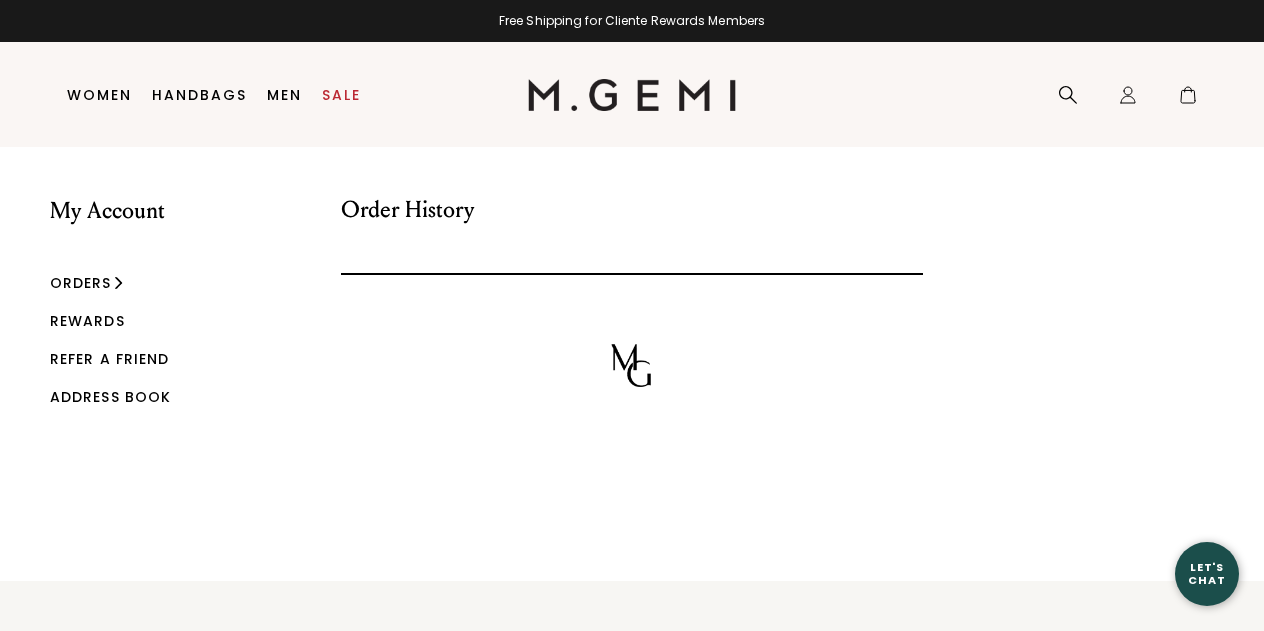 scroll, scrollTop: 0, scrollLeft: 0, axis: both 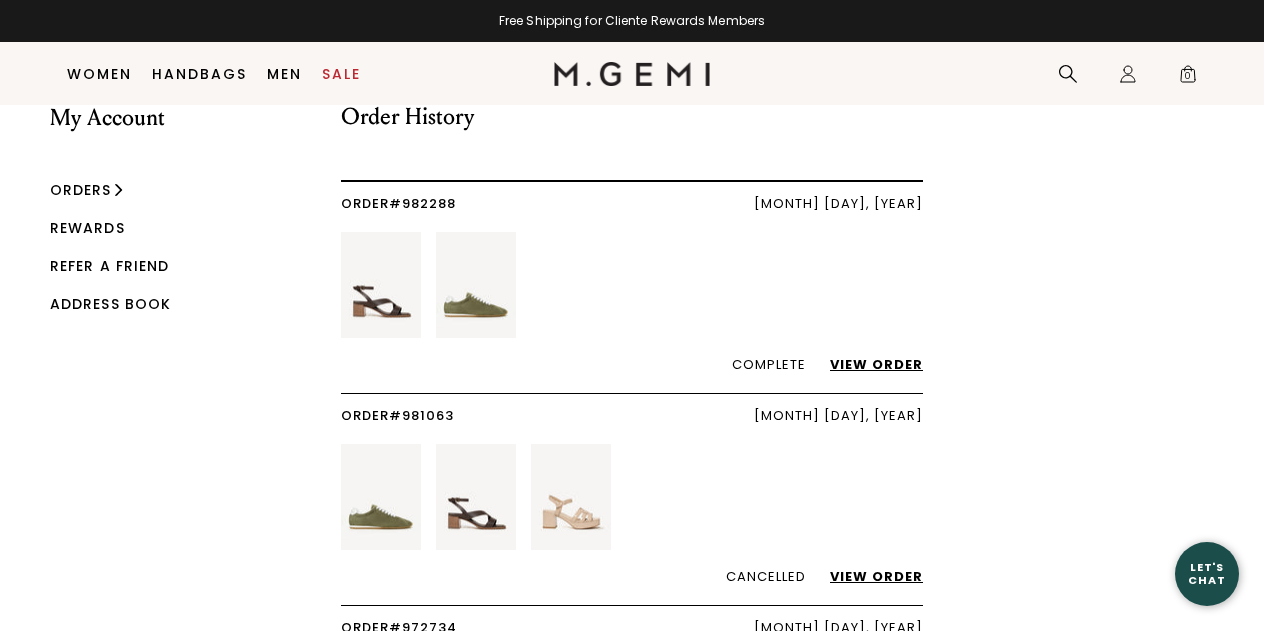 click on "View Order" at bounding box center (866, 576) 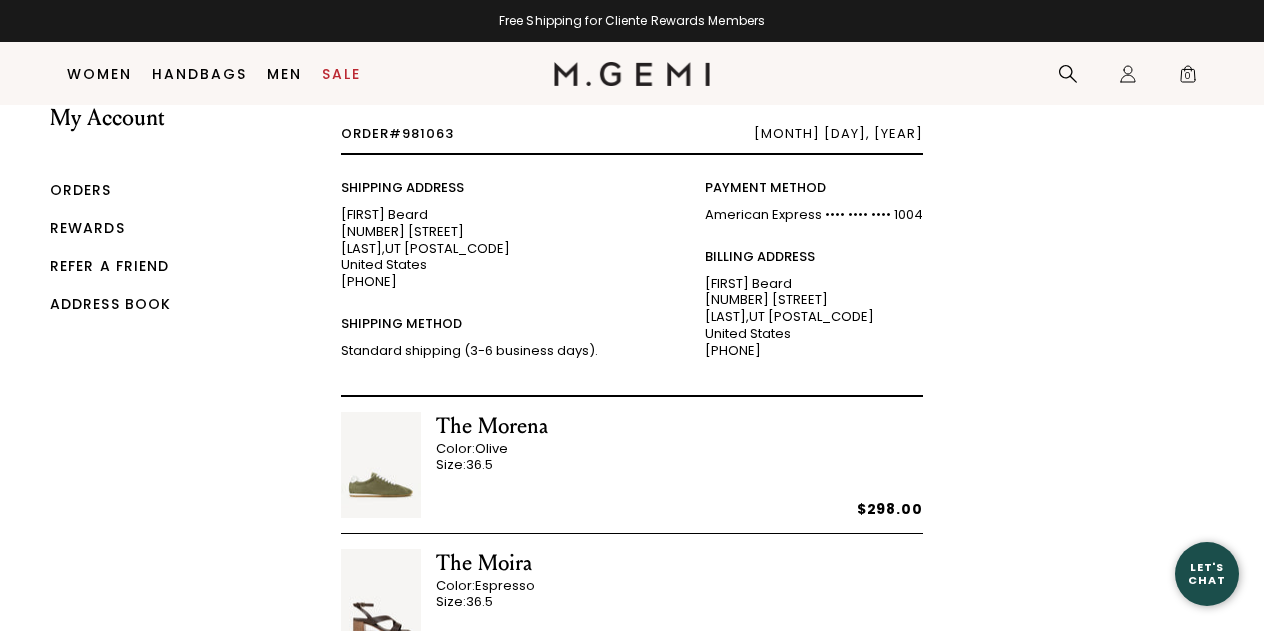 scroll, scrollTop: 45, scrollLeft: 0, axis: vertical 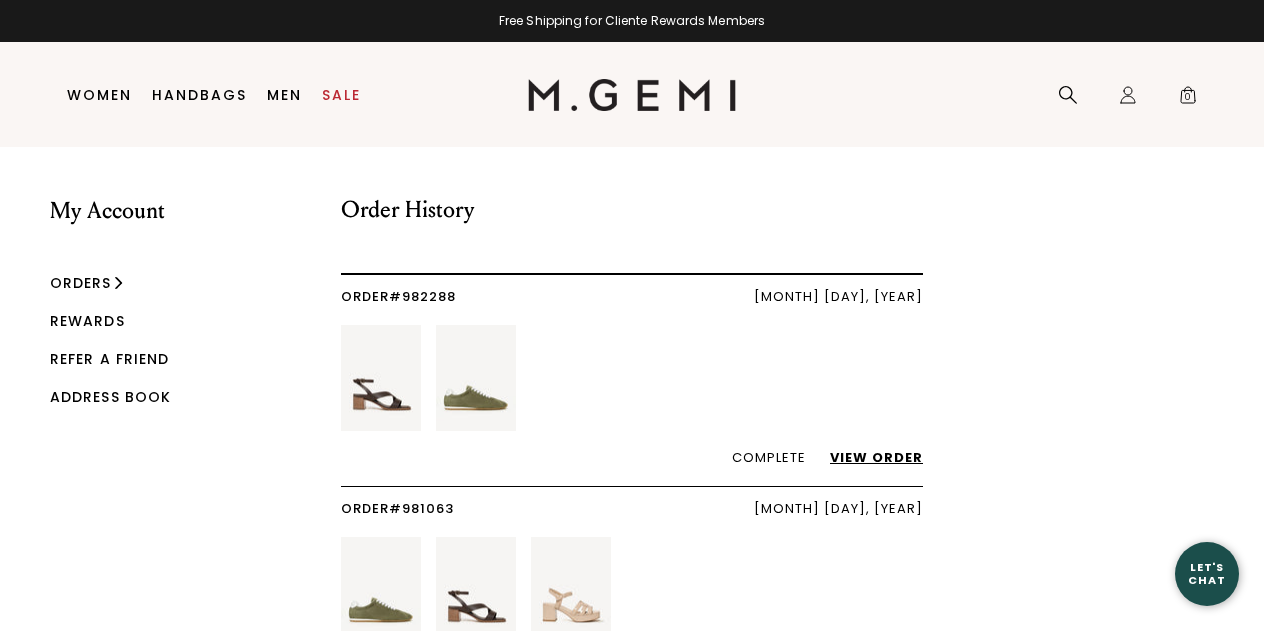 click on "View Order" at bounding box center (866, 457) 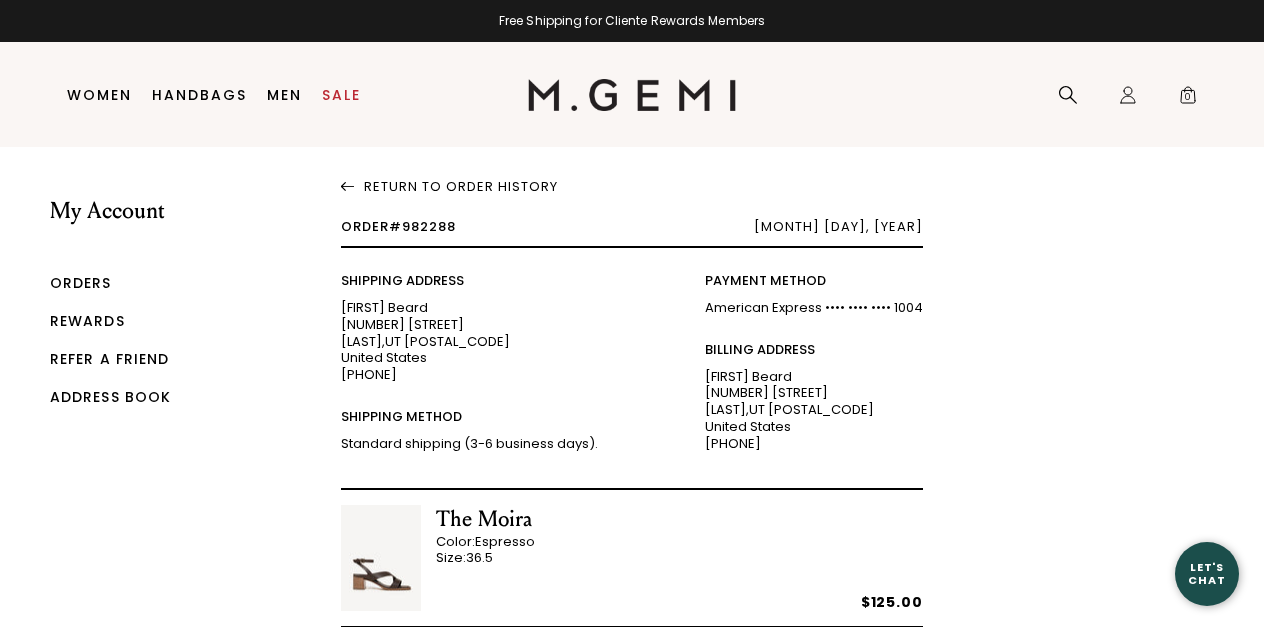 scroll, scrollTop: 0, scrollLeft: 0, axis: both 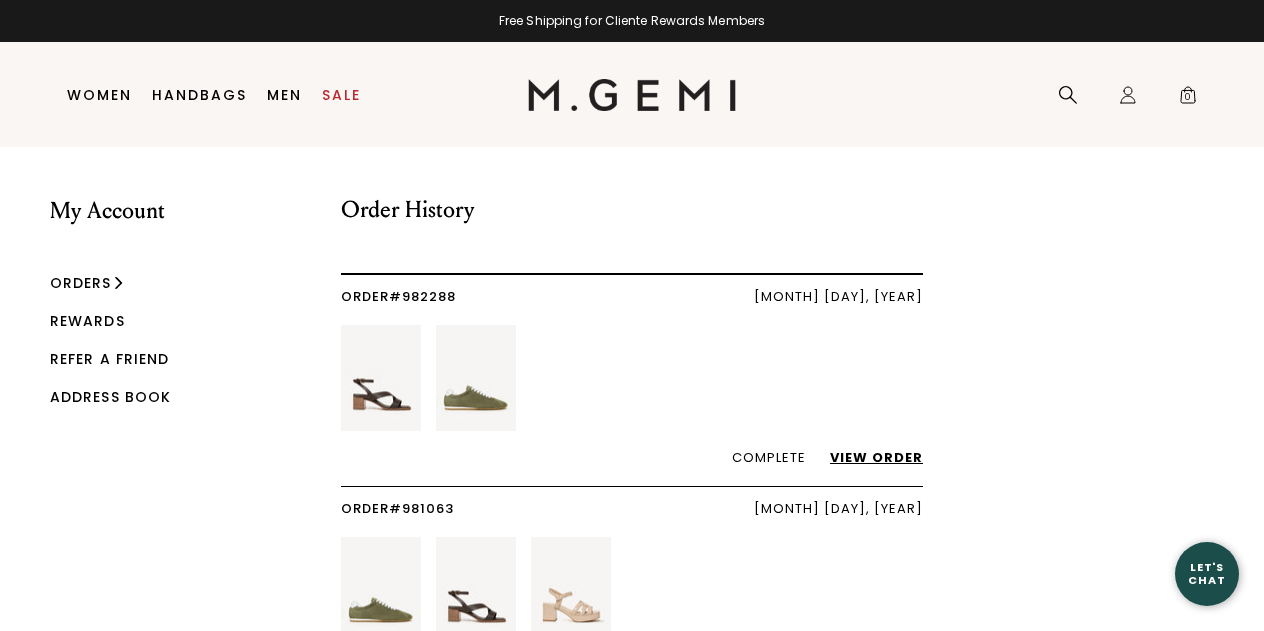 click on "View Order" at bounding box center (866, 457) 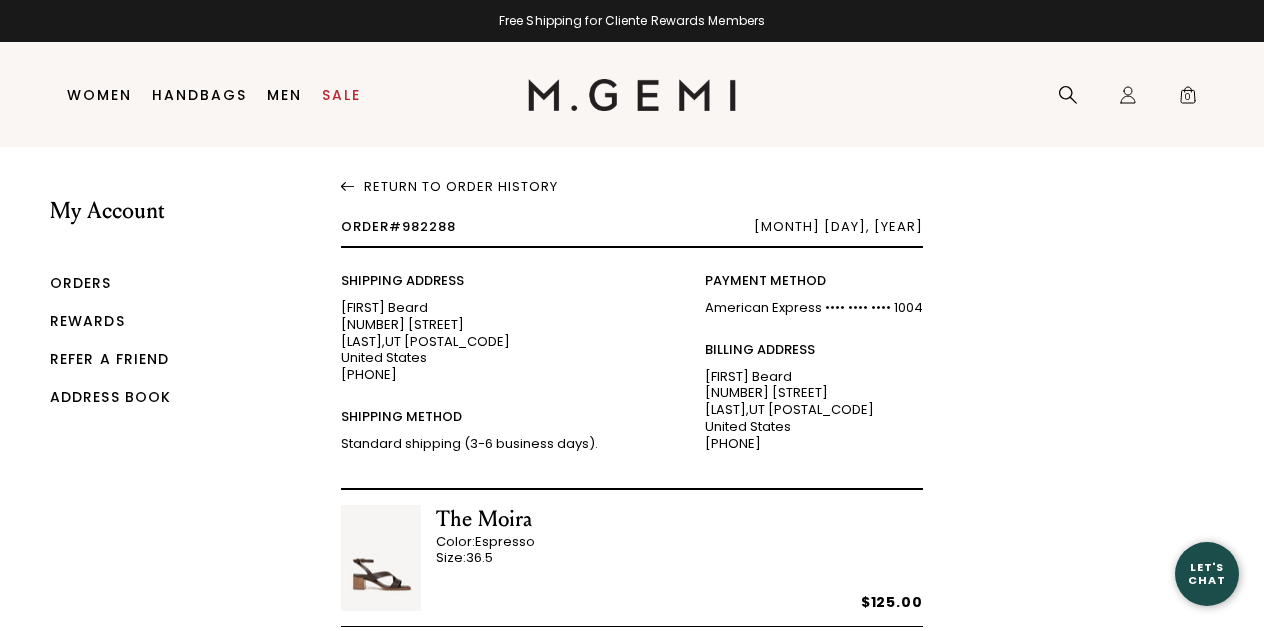 scroll, scrollTop: 0, scrollLeft: 0, axis: both 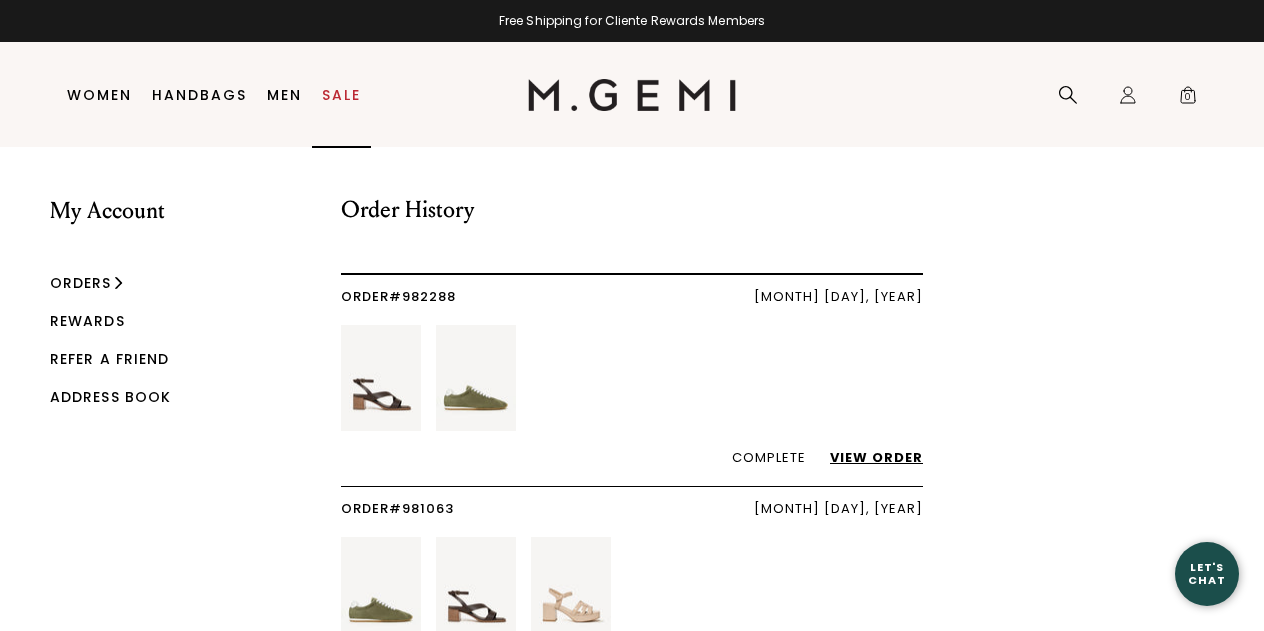 click on "Sale" at bounding box center [341, 95] 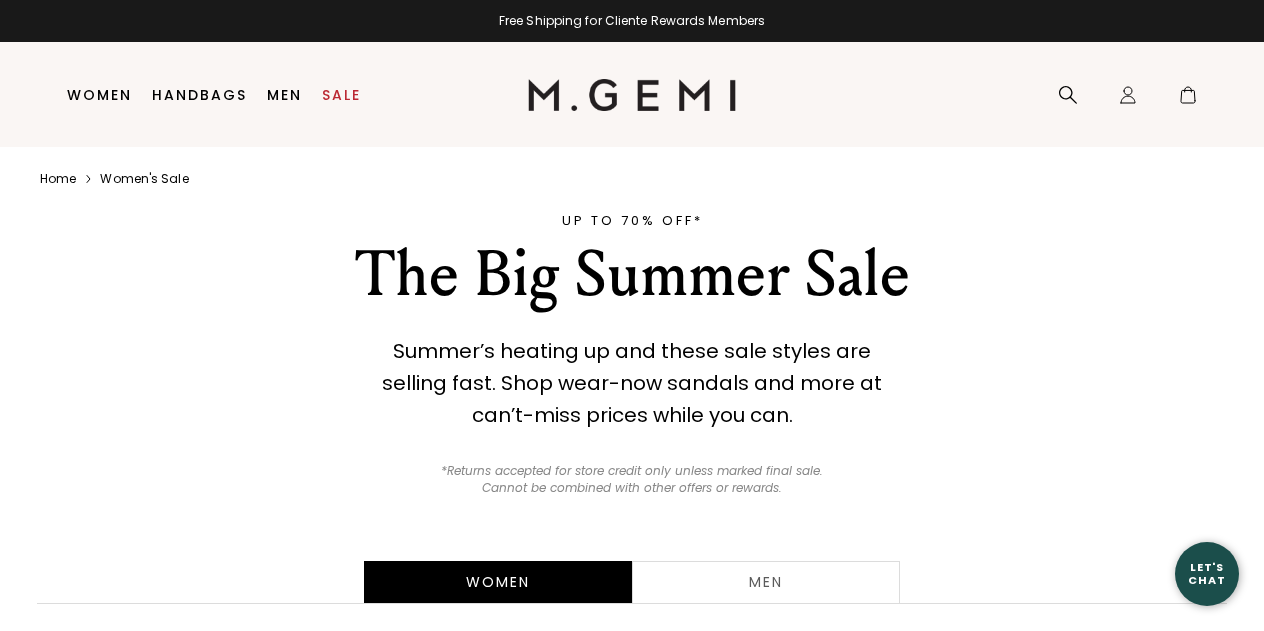 scroll, scrollTop: 0, scrollLeft: 0, axis: both 